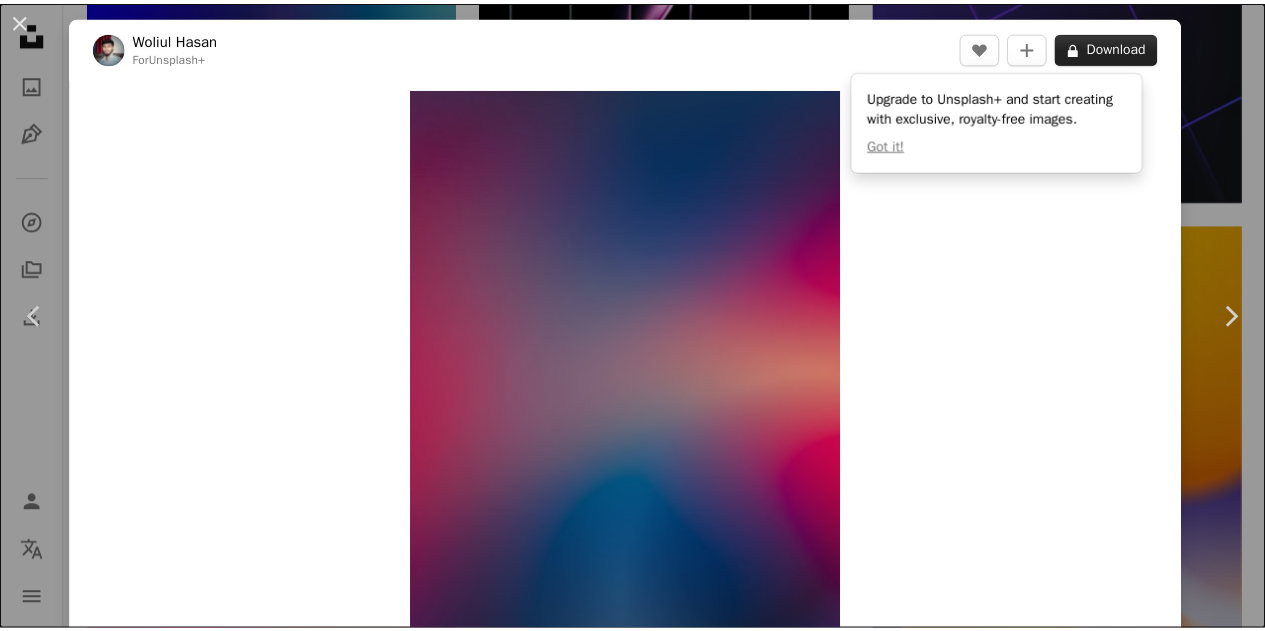 scroll, scrollTop: 11500, scrollLeft: 0, axis: vertical 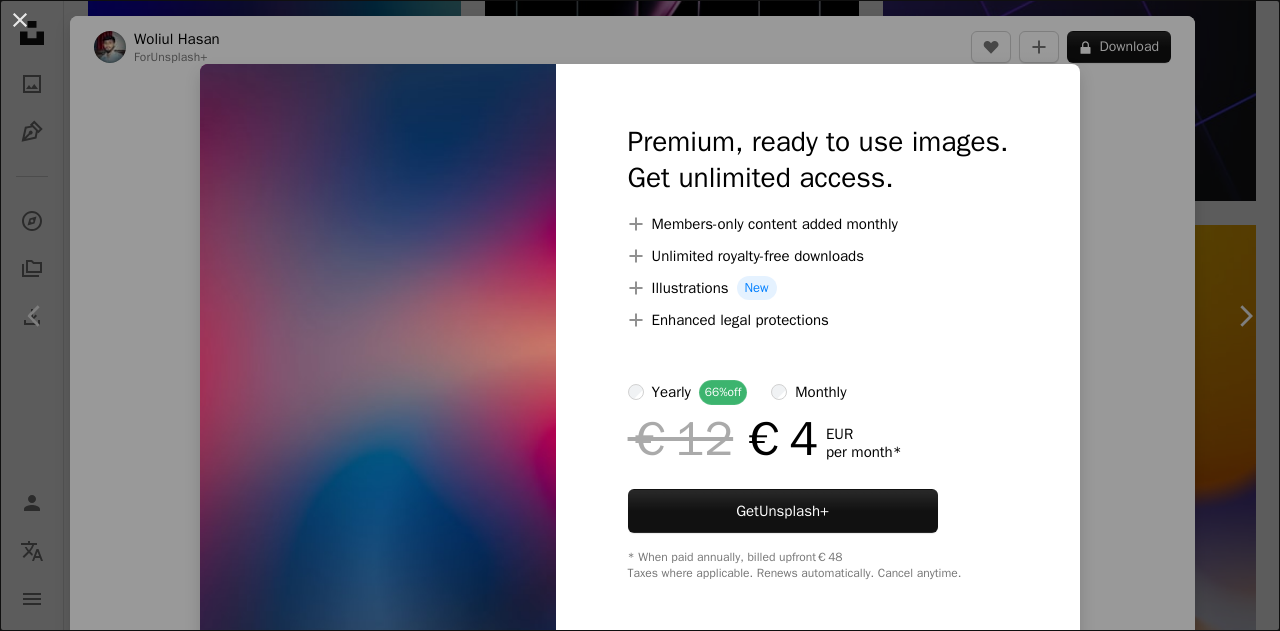 click on "An X shape Premium, ready to use images. Get unlimited access. A plus sign Members-only content added monthly A plus sign Unlimited royalty-free downloads A plus sign Illustrations  New A plus sign Enhanced legal protections yearly 66%  off monthly €12   €4 EUR per month * Get  Unsplash+ * When paid annually, billed upfront  €48 Taxes where applicable. Renews automatically. Cancel anytime." at bounding box center (640, 315) 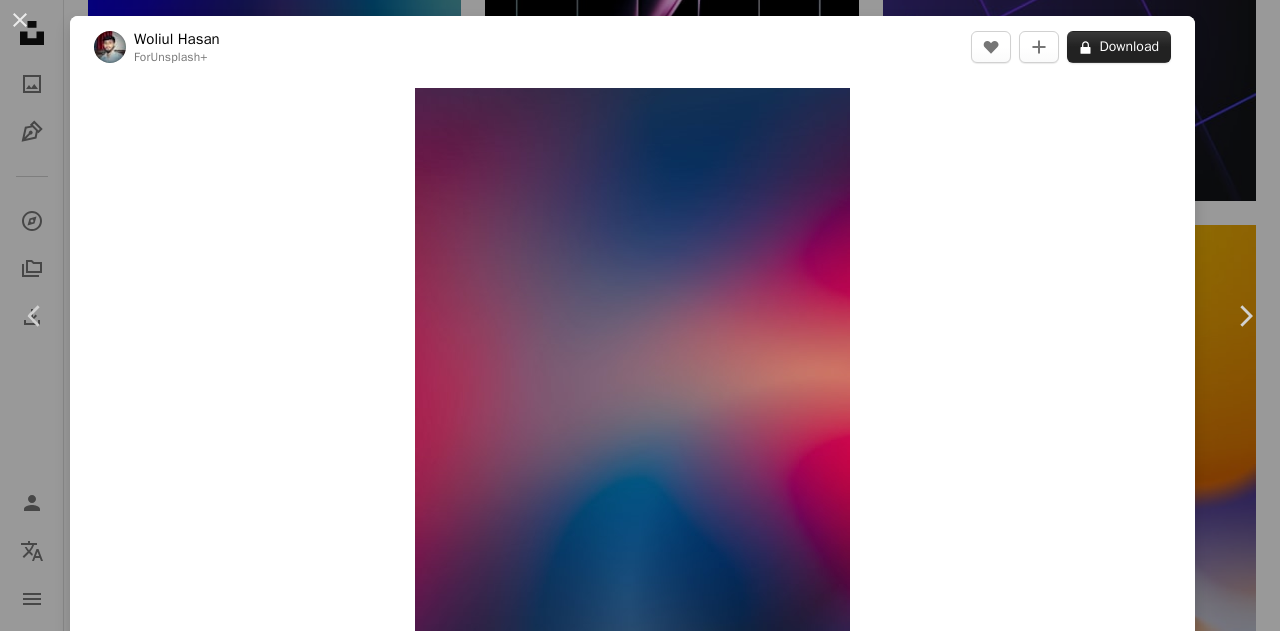 click on "A lock Download" at bounding box center [1119, 47] 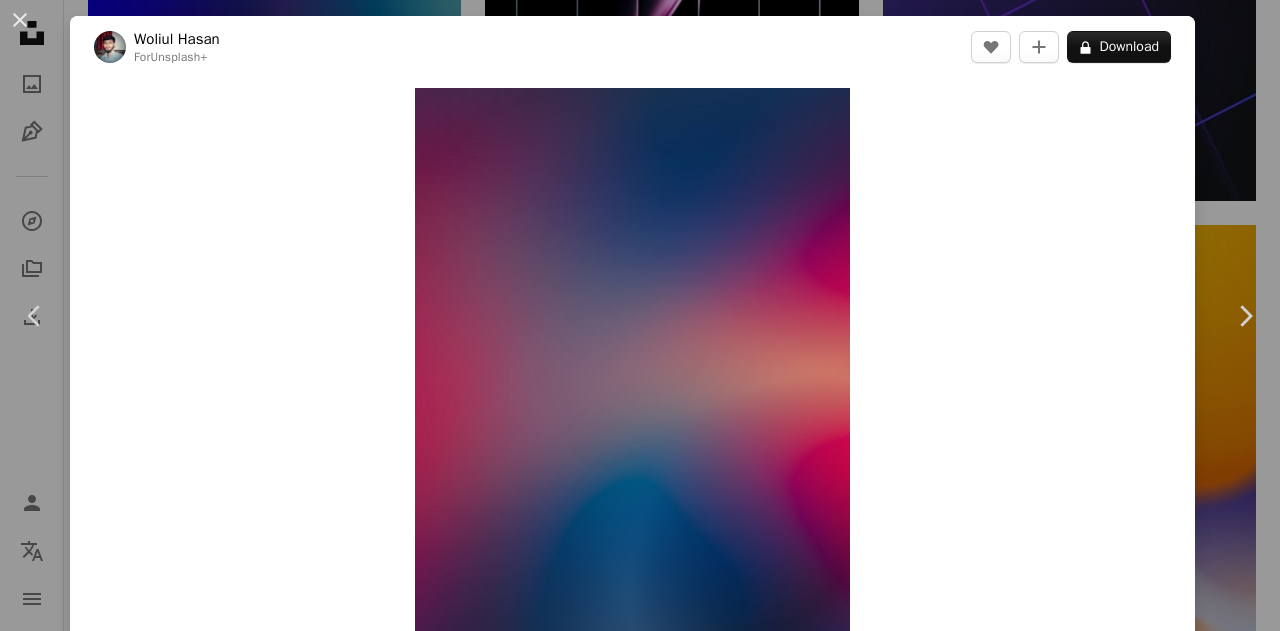click on "An X shape Premium, ready to use images. Get unlimited access. A plus sign Members-only content added monthly A plus sign Unlimited royalty-free downloads A plus sign Illustrations  New A plus sign Enhanced legal protections yearly 66%  off monthly €12   €4 EUR per month * Get  Unsplash+ * When paid annually, billed upfront  €48 Taxes where applicable. Renews automatically. Cancel anytime." at bounding box center (640, 5615) 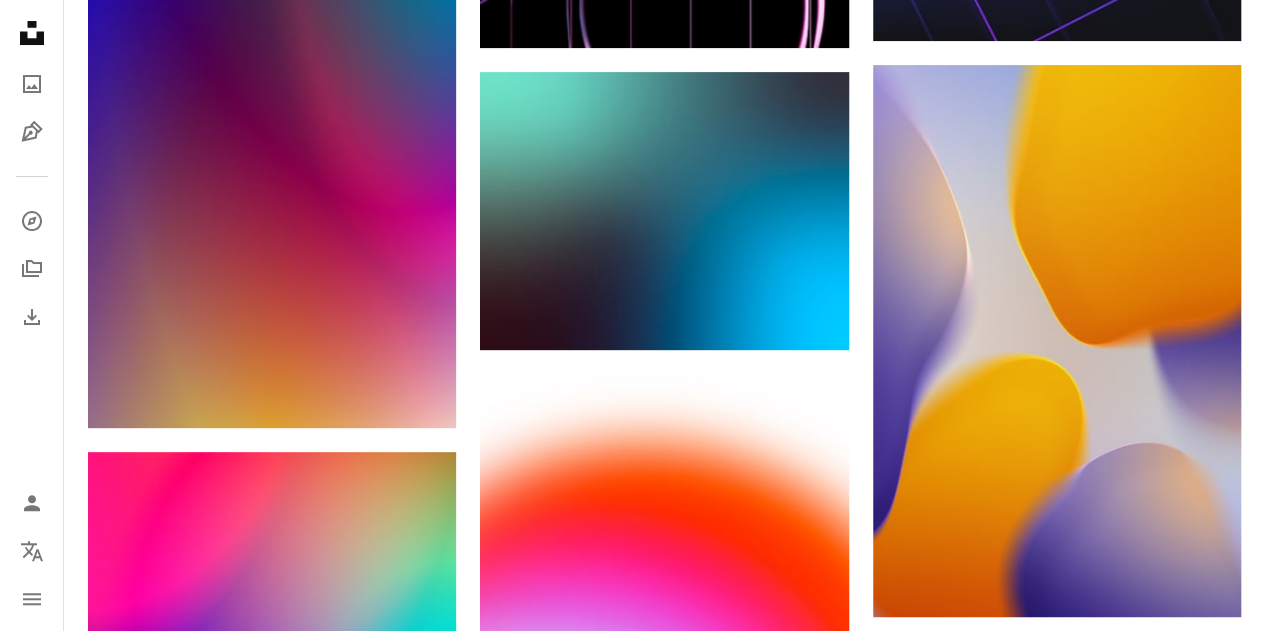 scroll, scrollTop: 11900, scrollLeft: 0, axis: vertical 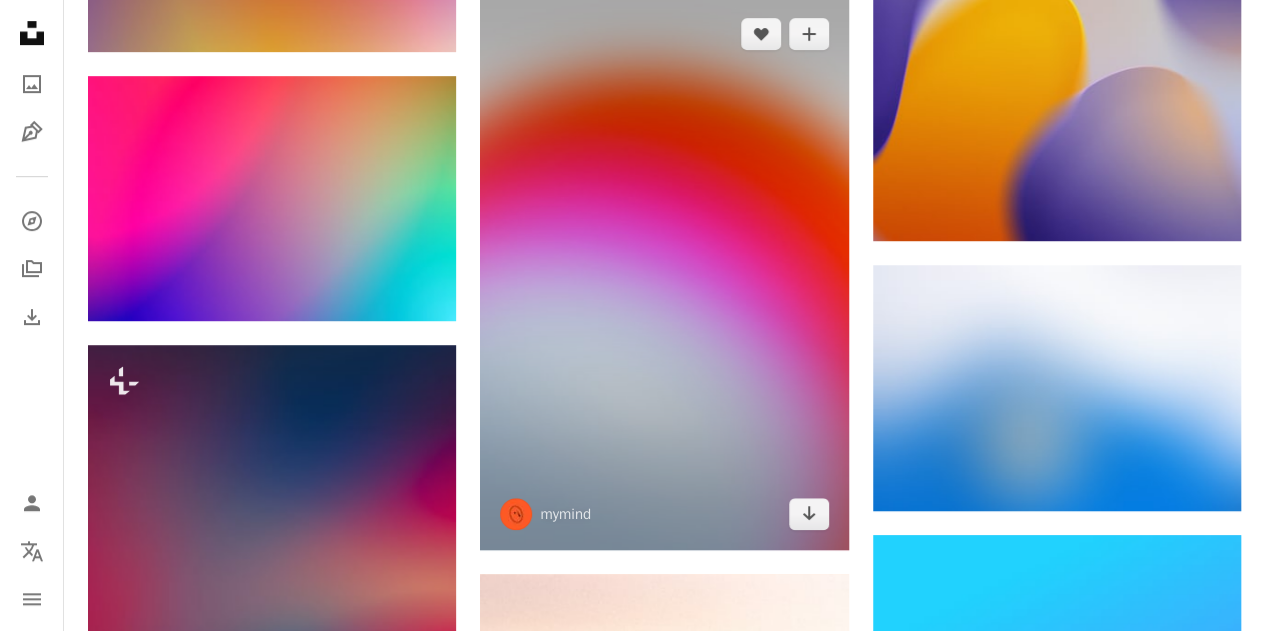 click at bounding box center (664, 274) 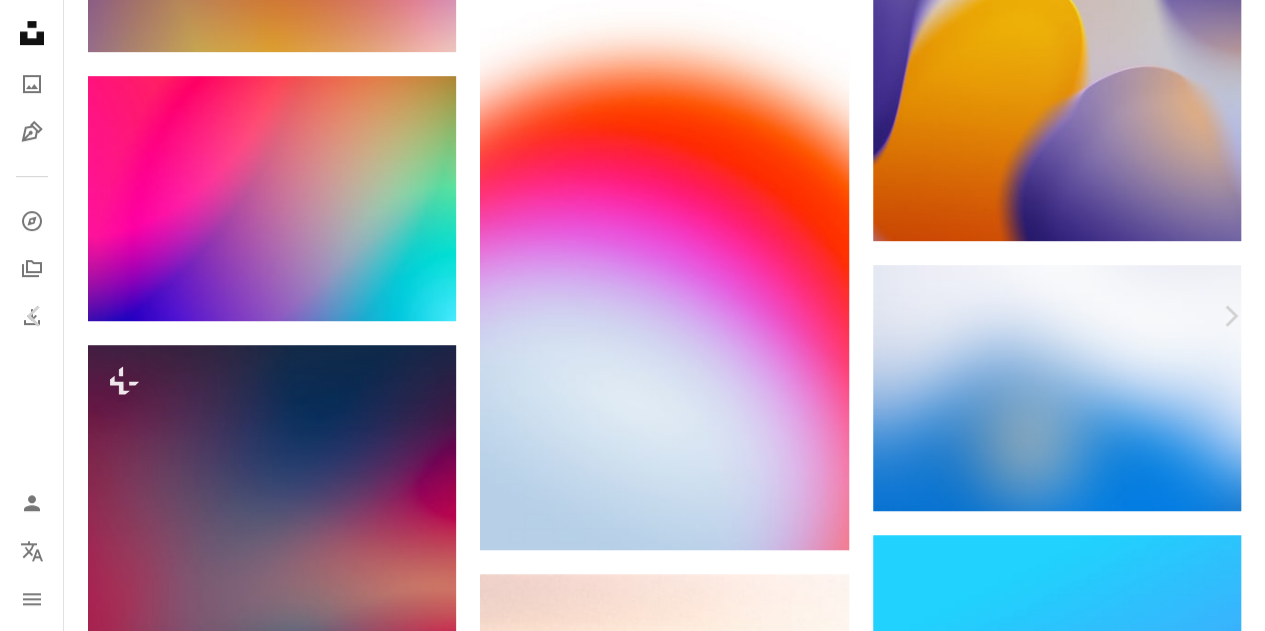 click on "An X shape Chevron left Chevron right mymind mymind A heart A plus sign Download free Chevron down Zoom in Views 7,667,657 Downloads 143,562 Featured in Photos A forward-right arrow Share Info icon Info More Actions Slow Move Calendar outlined Published on  [MONTH] 20, [YEAR] Safety Free to use under the  Unsplash License wallpaper background abstract art space blue green gradient light gradient background colorful color yellow web Creative Images graphic blur bright soft glow Creative Commons images Browse premium related images on iStock  |  Save 20% with code UNSPLASH20 View more on iStock  ↗ Related images A heart A plus sign mymind Arrow pointing down Plus sign for Unsplash+ A heart A plus sign Simran Dhanu For  Unsplash+ A lock Download A heart A plus sign Plufow Le Studio Available for hire A checkmark inside of a circle Arrow pointing down Plus sign for Unsplash+ A heart A plus sign Ramsés Cervantes For  Unsplash+ A lock Download A heart A plus sign MagicPattern A heart A heart" at bounding box center [632, 5015] 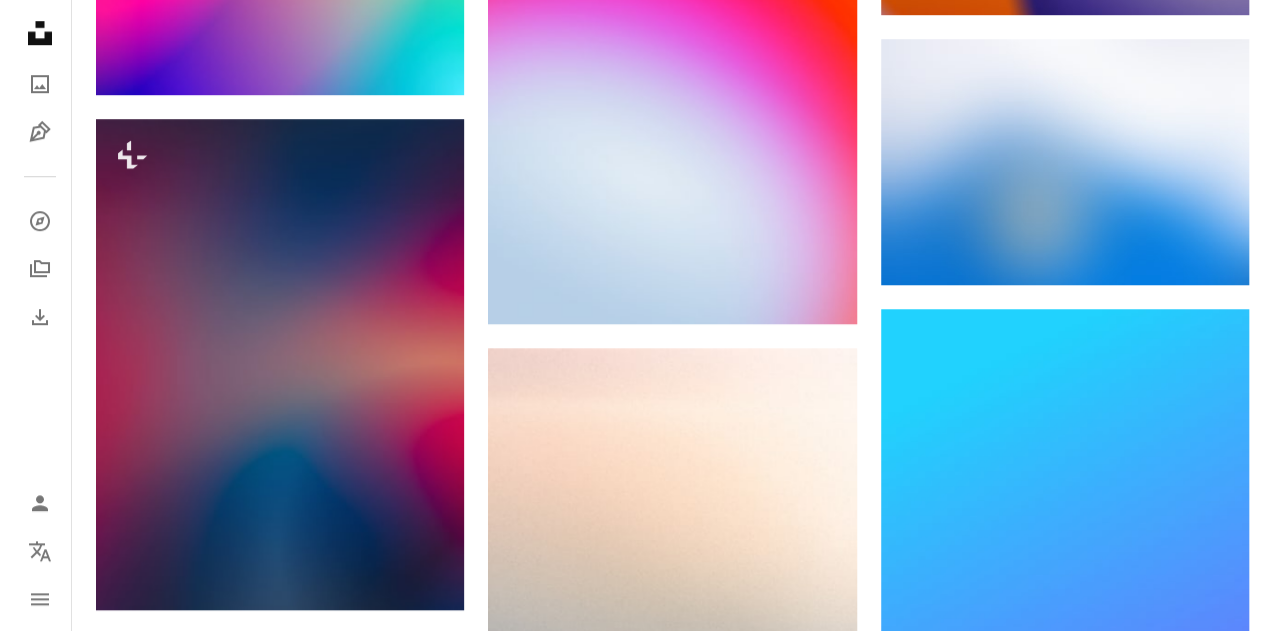 scroll, scrollTop: 12100, scrollLeft: 0, axis: vertical 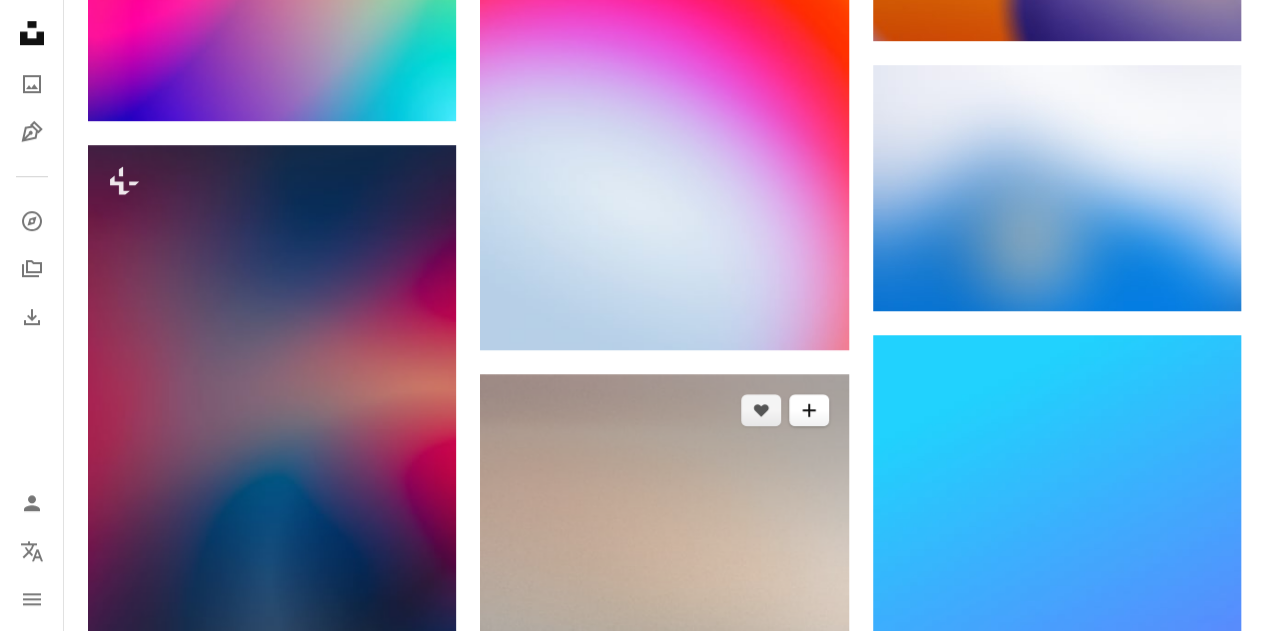 click on "A plus sign" 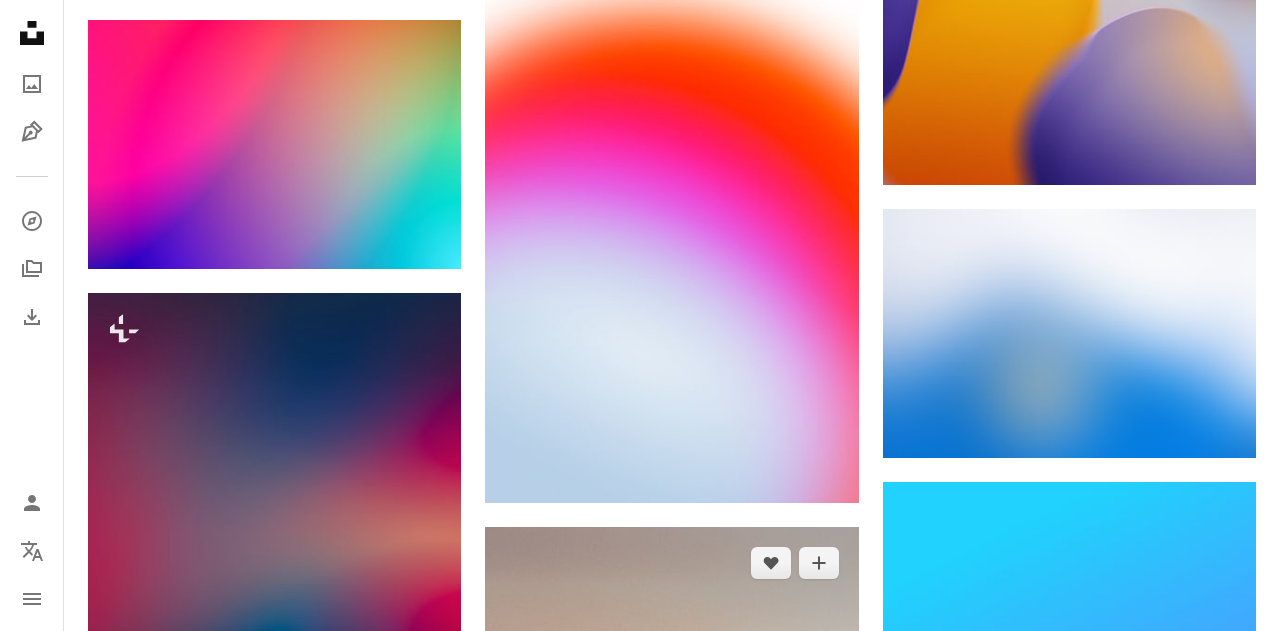 click on "An X shape Join Unsplash Already have an account?  Login First name Last name Email Username  (only letters, numbers and underscores) Password  (min. 8 char) Join By joining, you agree to the  Terms  and  Privacy Policy ." at bounding box center [640, 5015] 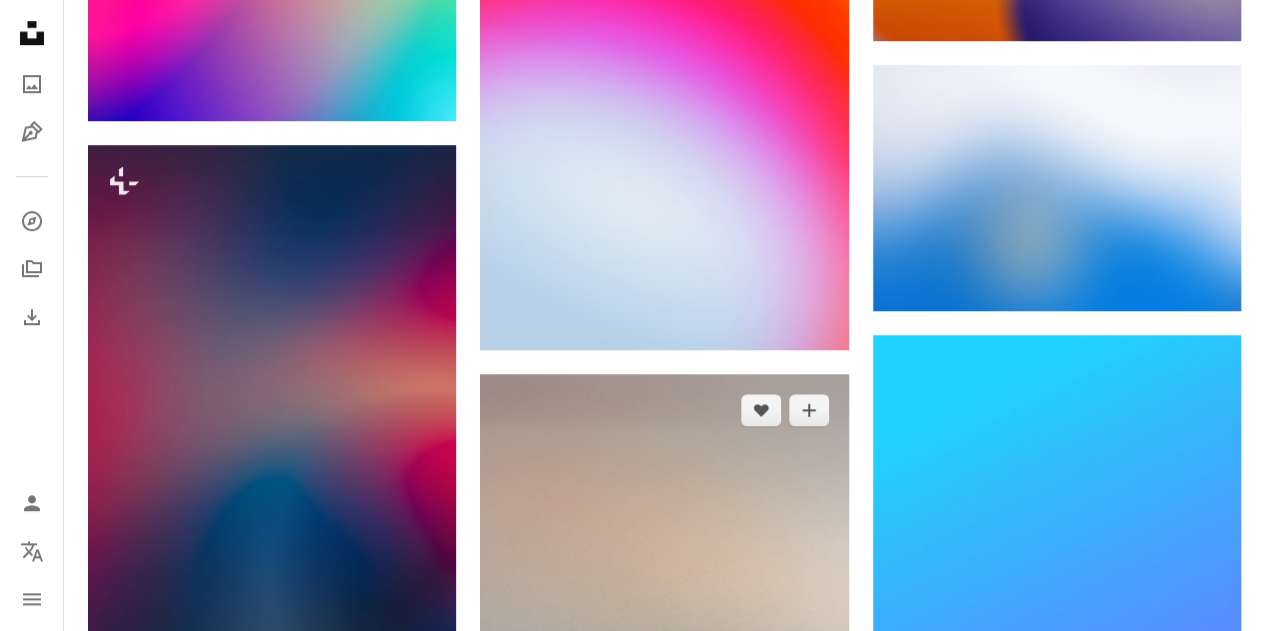 click at bounding box center [664, 650] 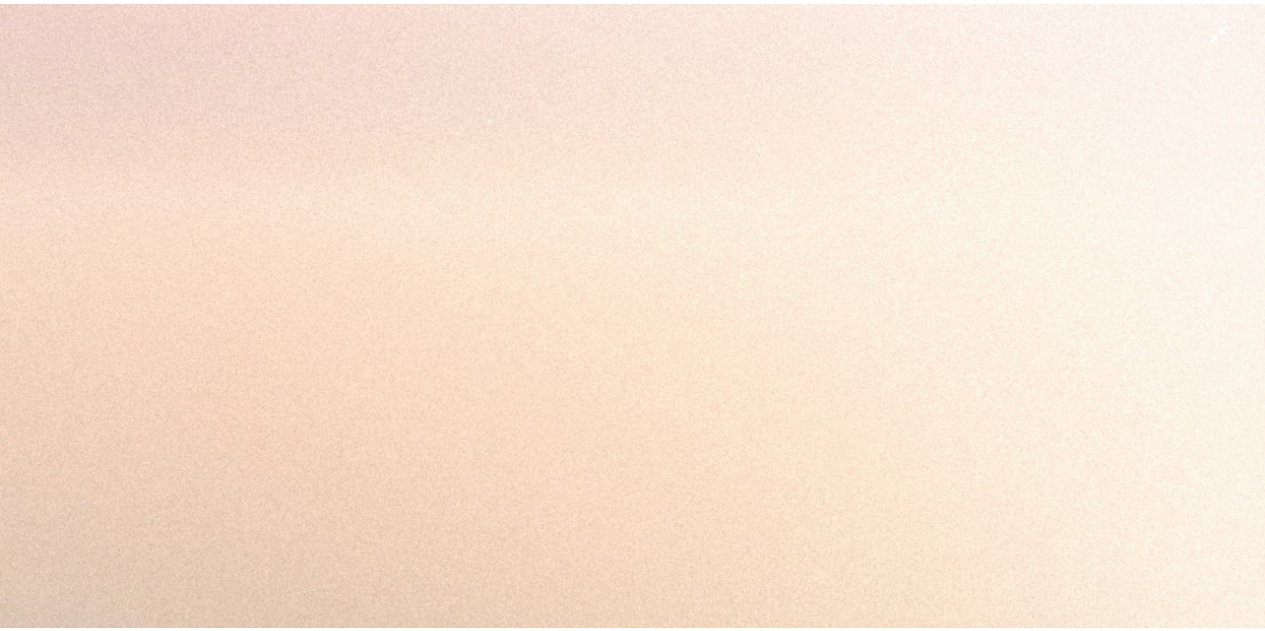 scroll, scrollTop: 623, scrollLeft: 0, axis: vertical 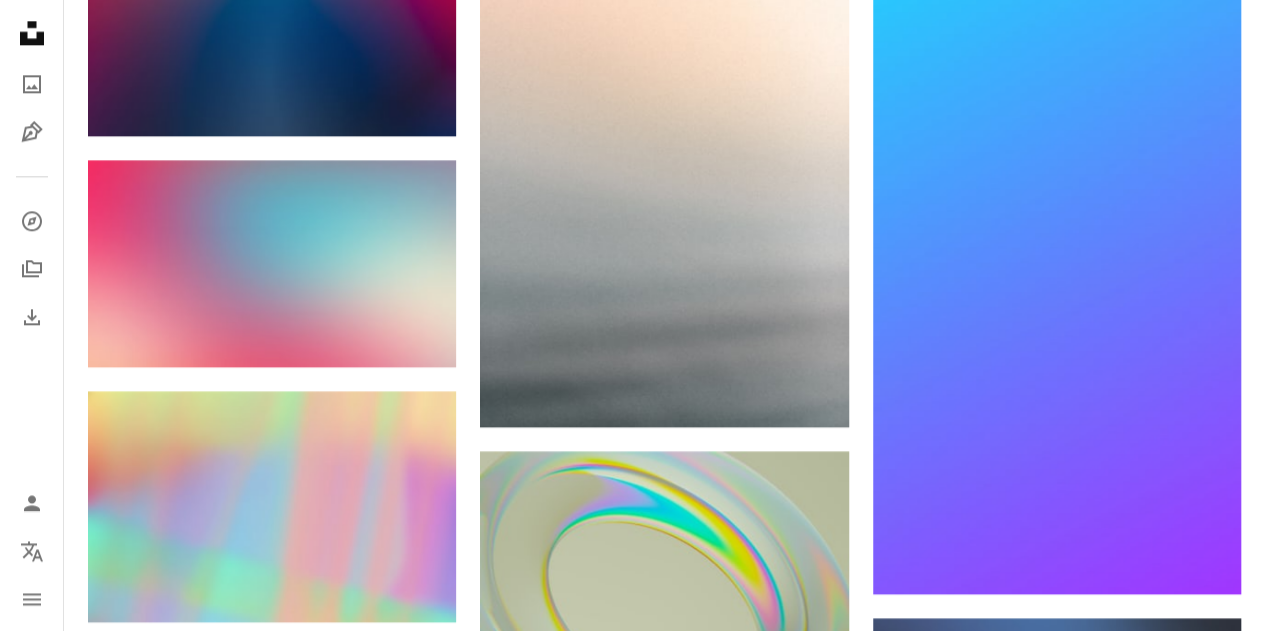 click at bounding box center [1057, 1504] 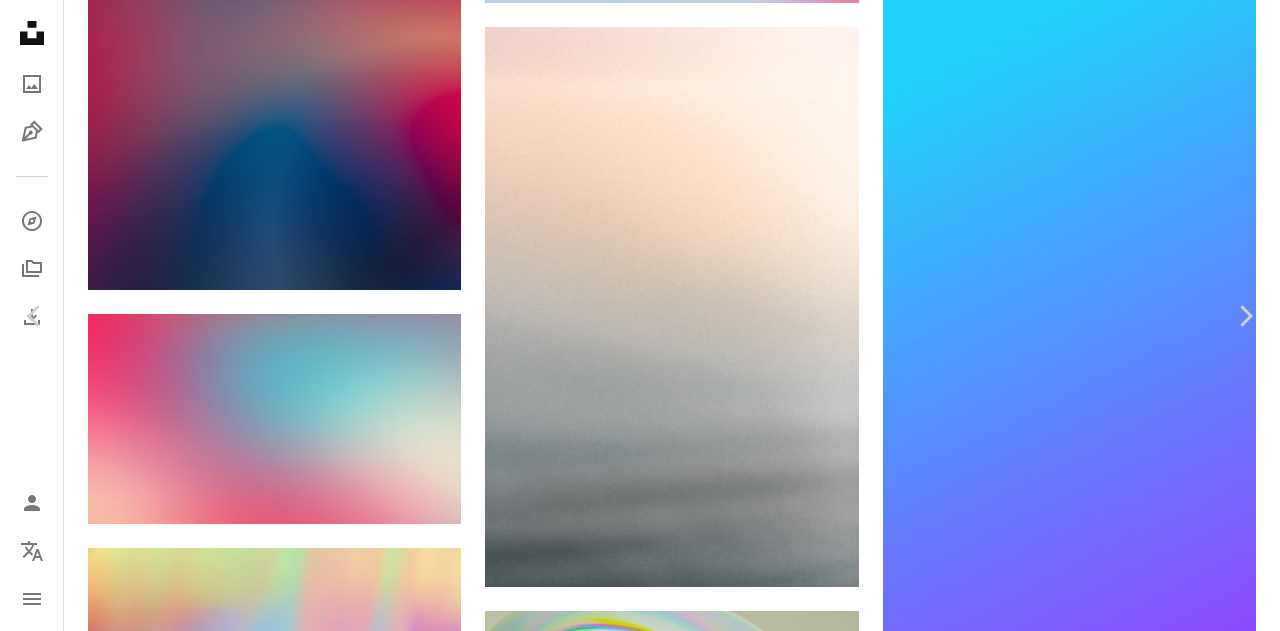 scroll, scrollTop: 300, scrollLeft: 0, axis: vertical 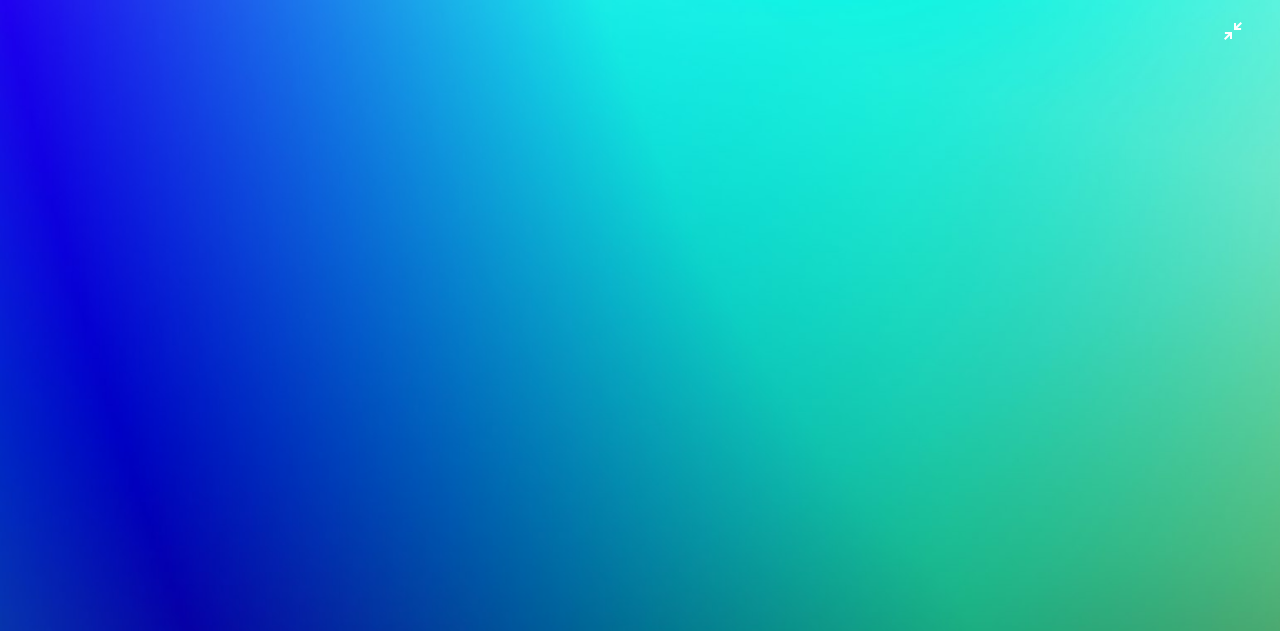 click at bounding box center [640, 1097] 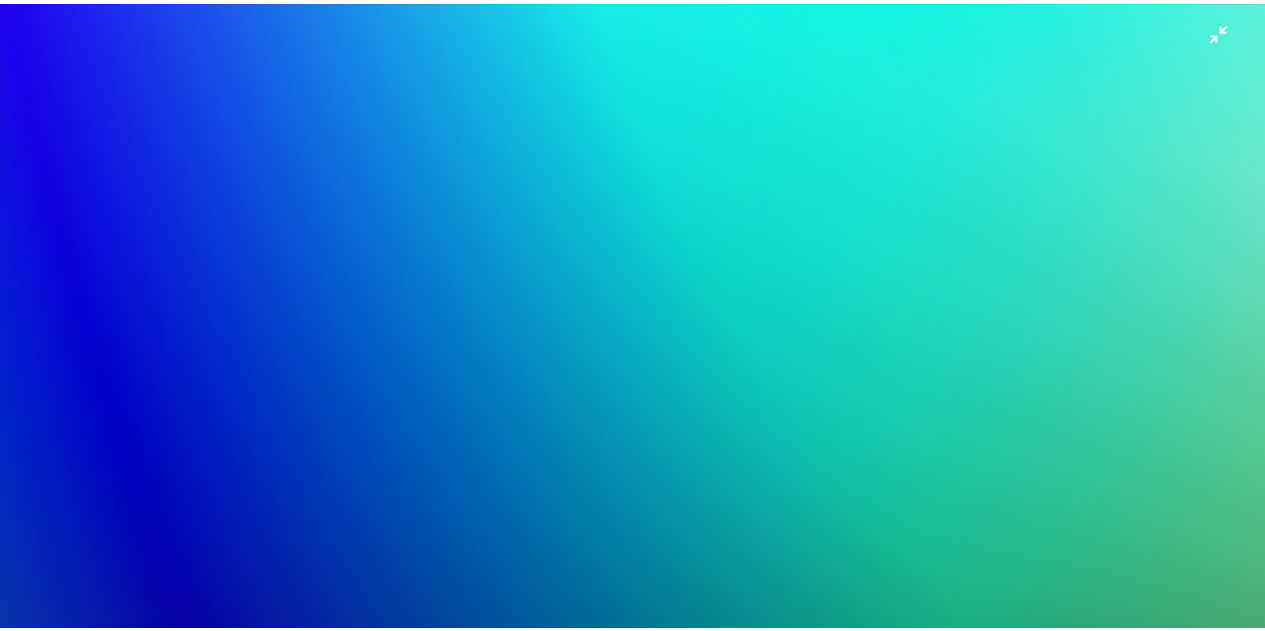 scroll, scrollTop: 88, scrollLeft: 0, axis: vertical 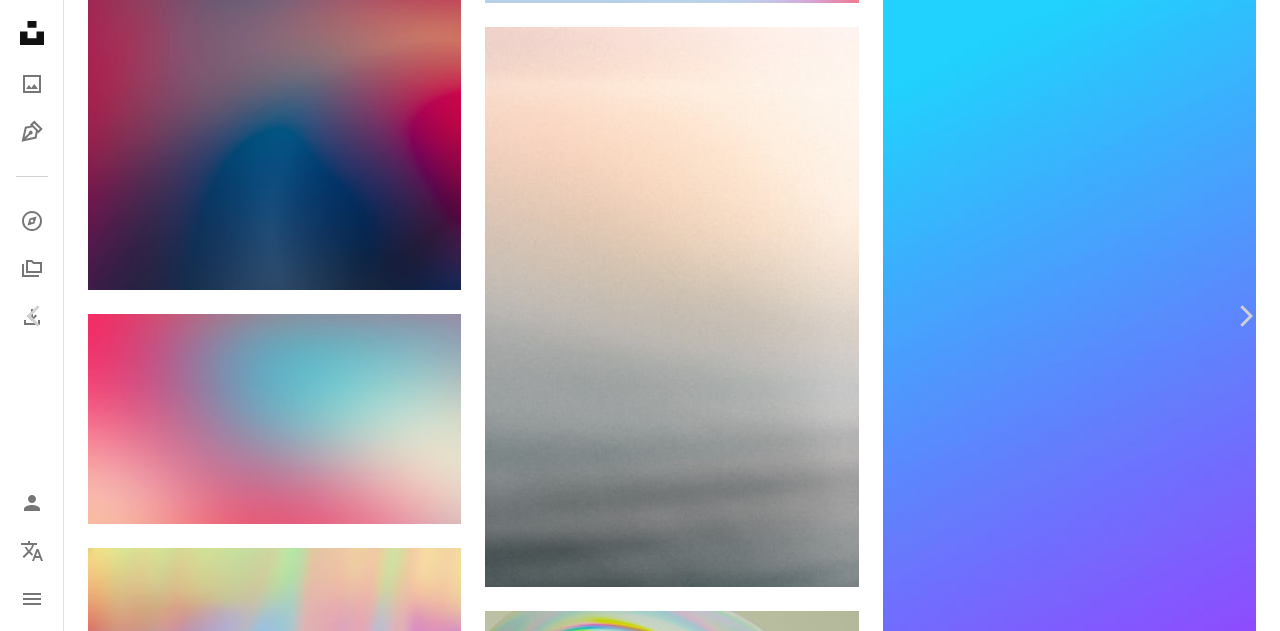 click on "An X shape Chevron left Chevron right Codioful (Formerly Gradienta) Available for hire A checkmark inside of a circle A heart A plus sign Download free Chevron down Zoom in Views 7,667,657 Downloads 143,562 Featured in Photos A forward-right arrow Share Info icon Info More Actions Slow Move Calendar outlined Published on  [MONTH] 20, [YEAR] Safety Free to use under the  Unsplash License wallpaper background abstract art space blue green gradient light gradient background colorful color yellow web Creative Images graphic blur bright soft glow Creative Commons images Browse premium related images on iStock  |  Save 20% with code UNSPLASH20 View more on iStock  ↗ Related images A heart A plus sign Codioful (Formerly Gradienta) Available for hire A checkmark inside of a circle Arrow pointing down A heart A plus sign Codioful (Formerly Gradienta) Available for hire A checkmark inside of a circle Arrow pointing down A heart A plus sign Codioful (Formerly Gradienta) Available for hire A checkmark inside of a circle" at bounding box center (640, 4515) 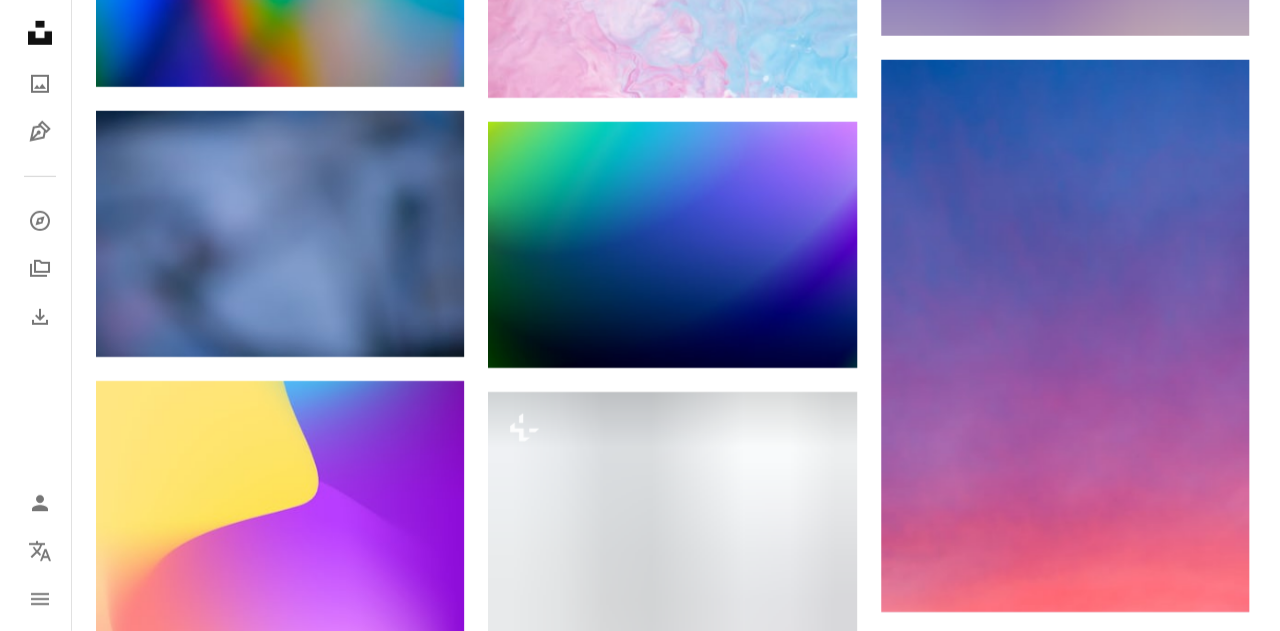scroll, scrollTop: 29600, scrollLeft: 0, axis: vertical 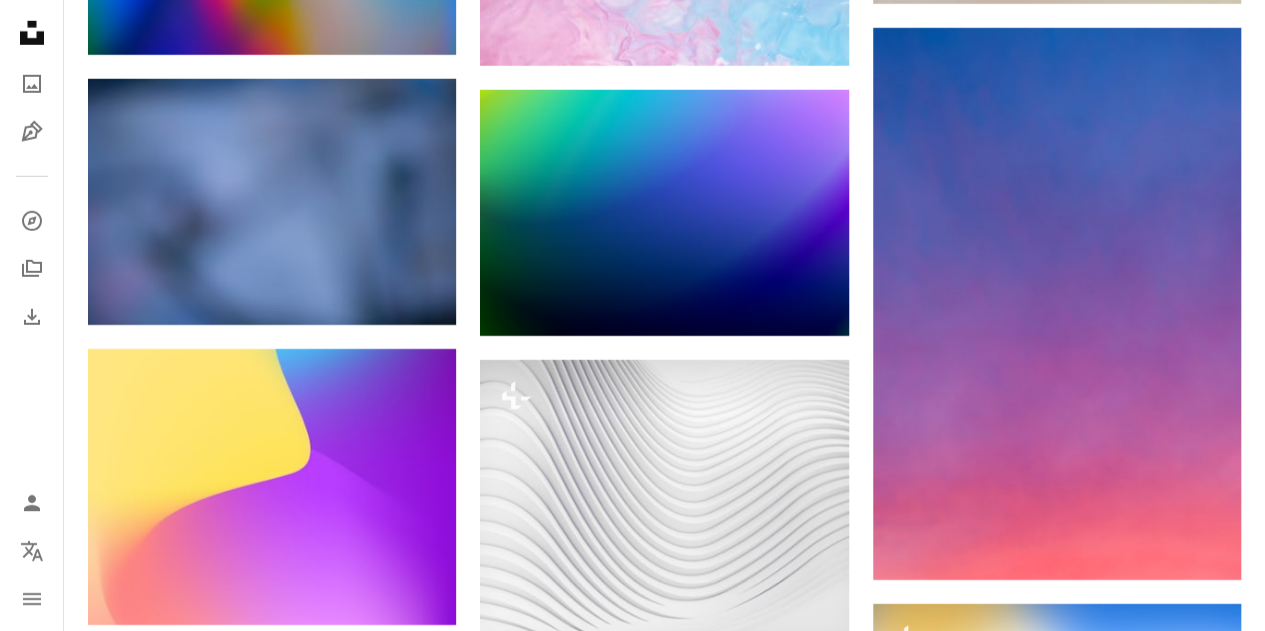 click at bounding box center (1057, 1459) 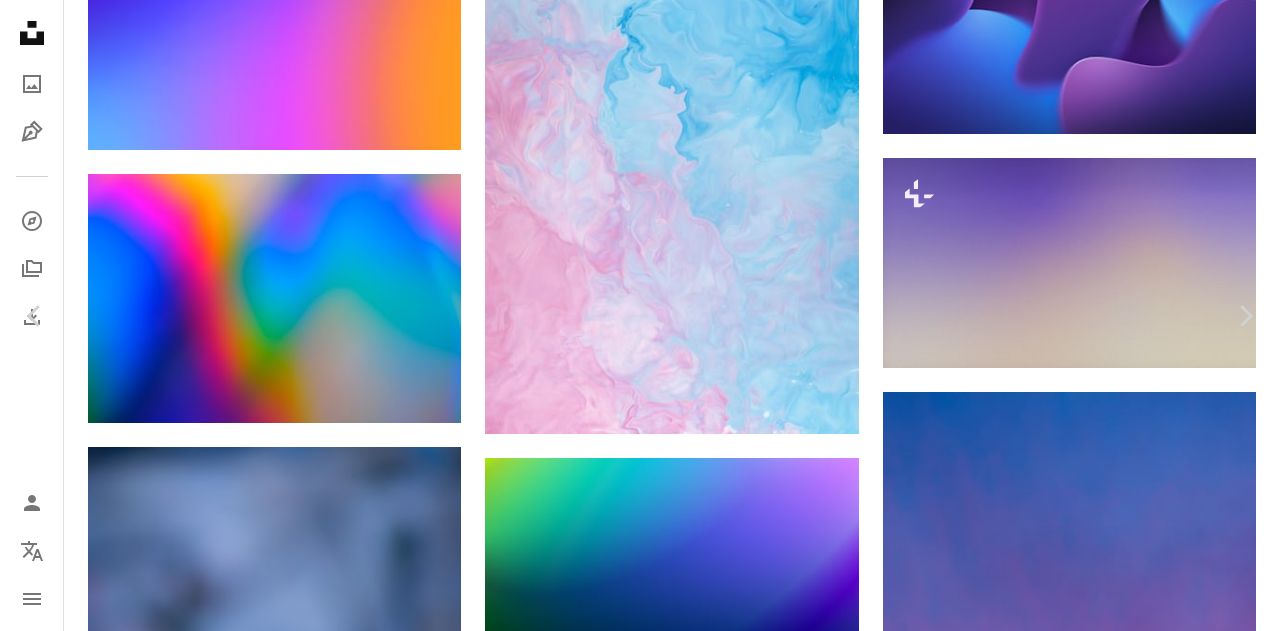 click on "Chevron down" 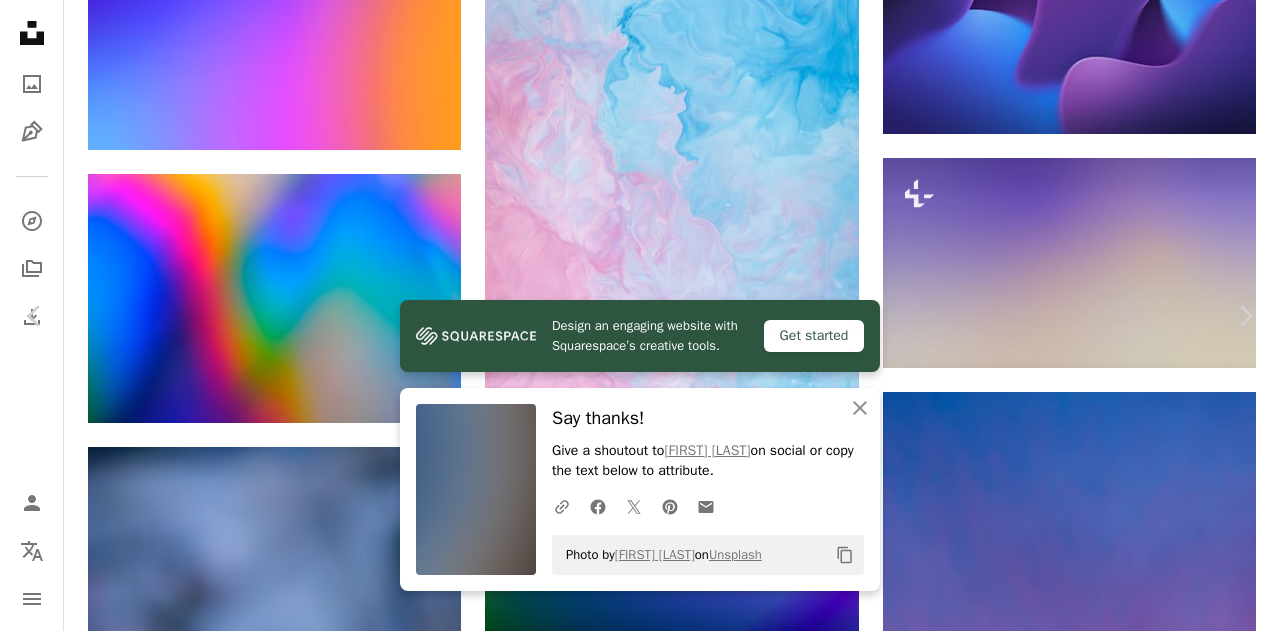 click on "An X shape" at bounding box center (20, 20) 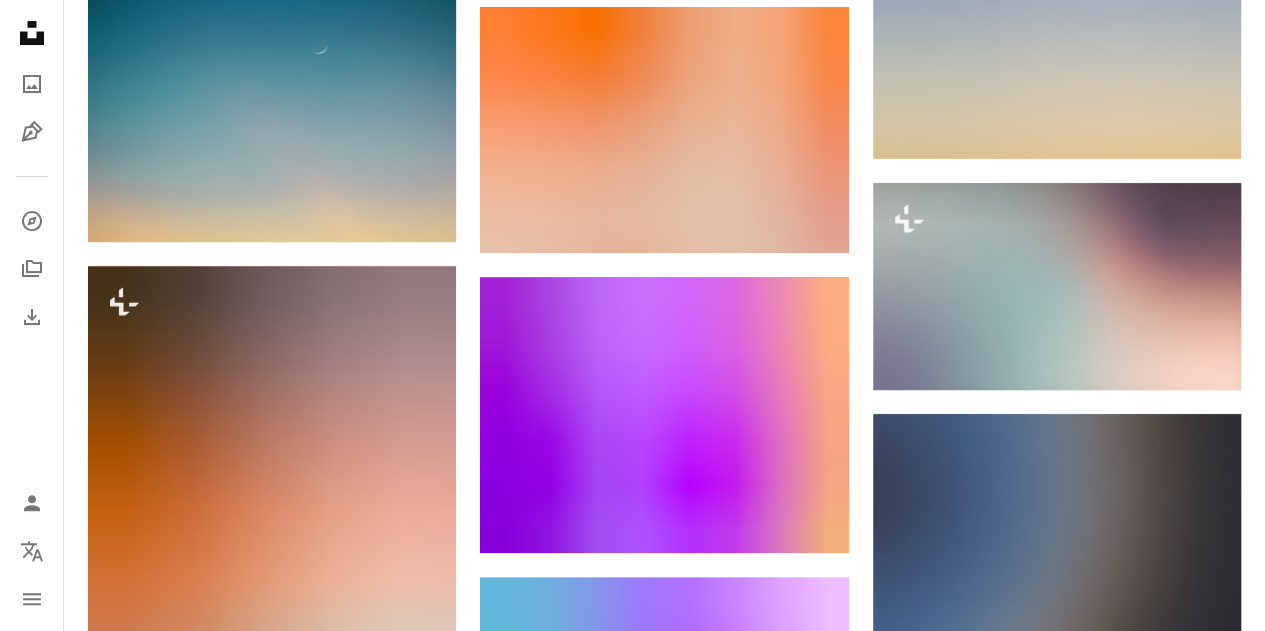 scroll, scrollTop: 31100, scrollLeft: 0, axis: vertical 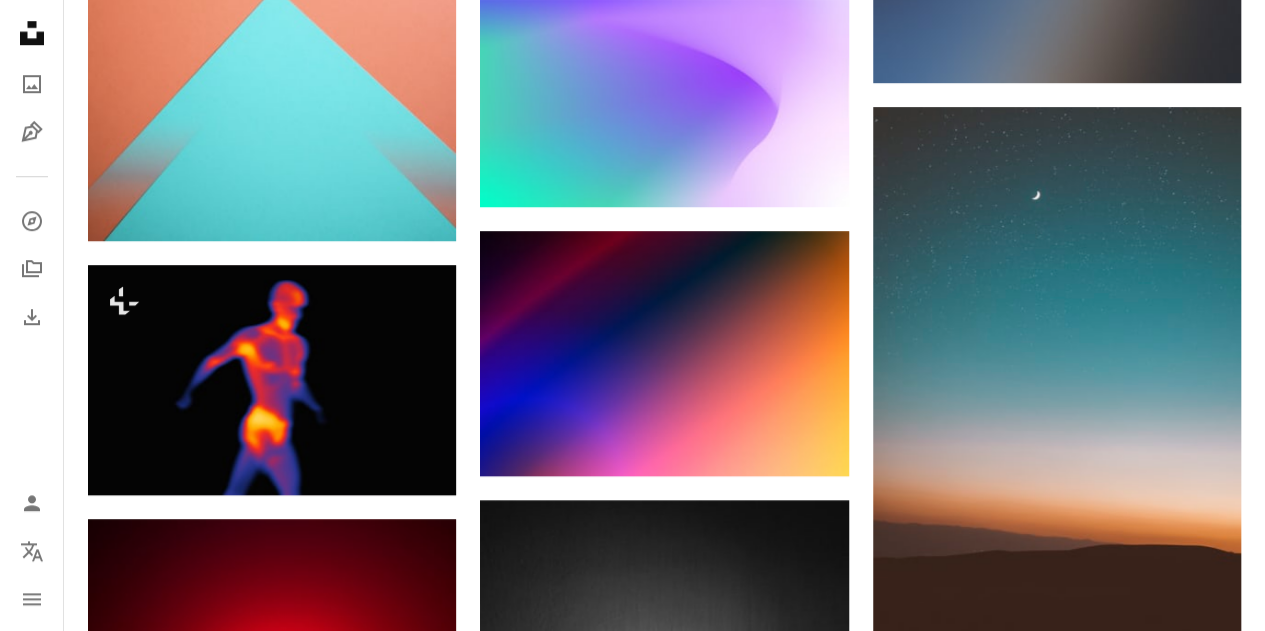 click at bounding box center (272, 911) 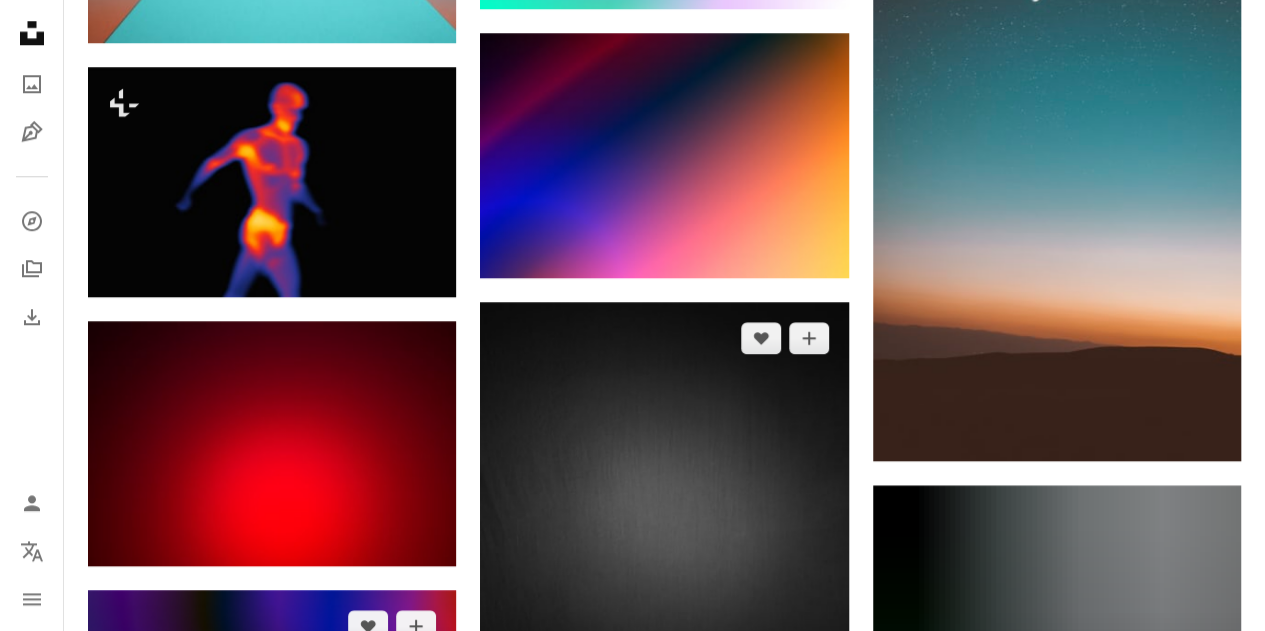 scroll, scrollTop: 31196, scrollLeft: 0, axis: vertical 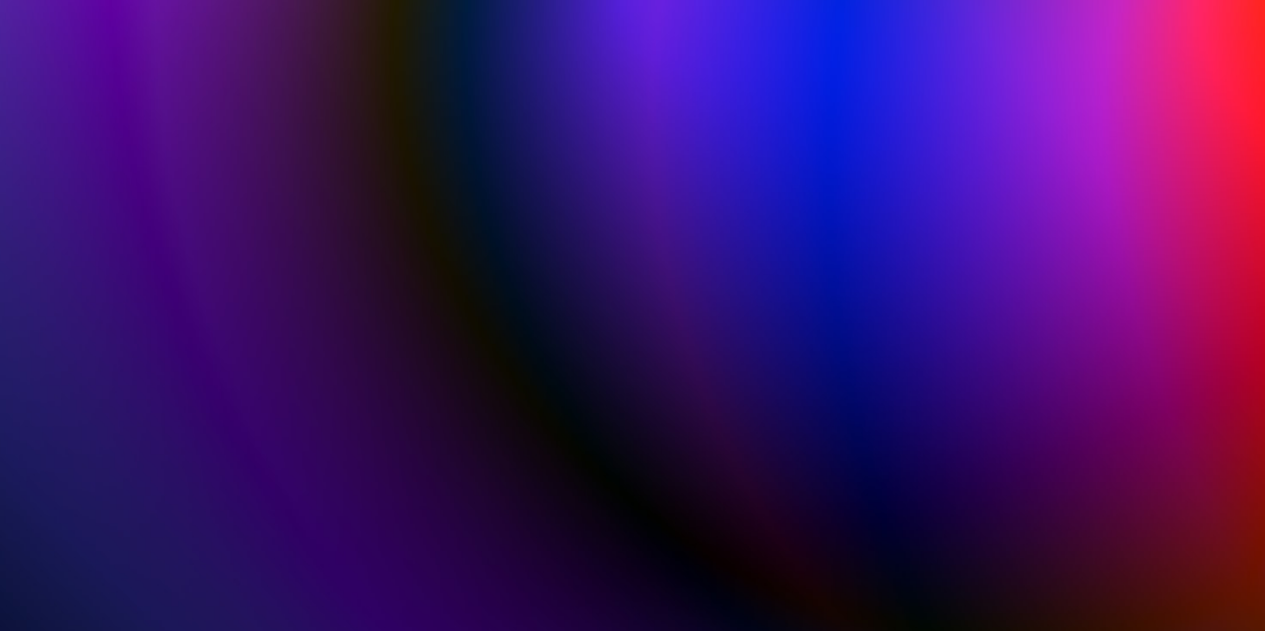 click at bounding box center (632, 421) 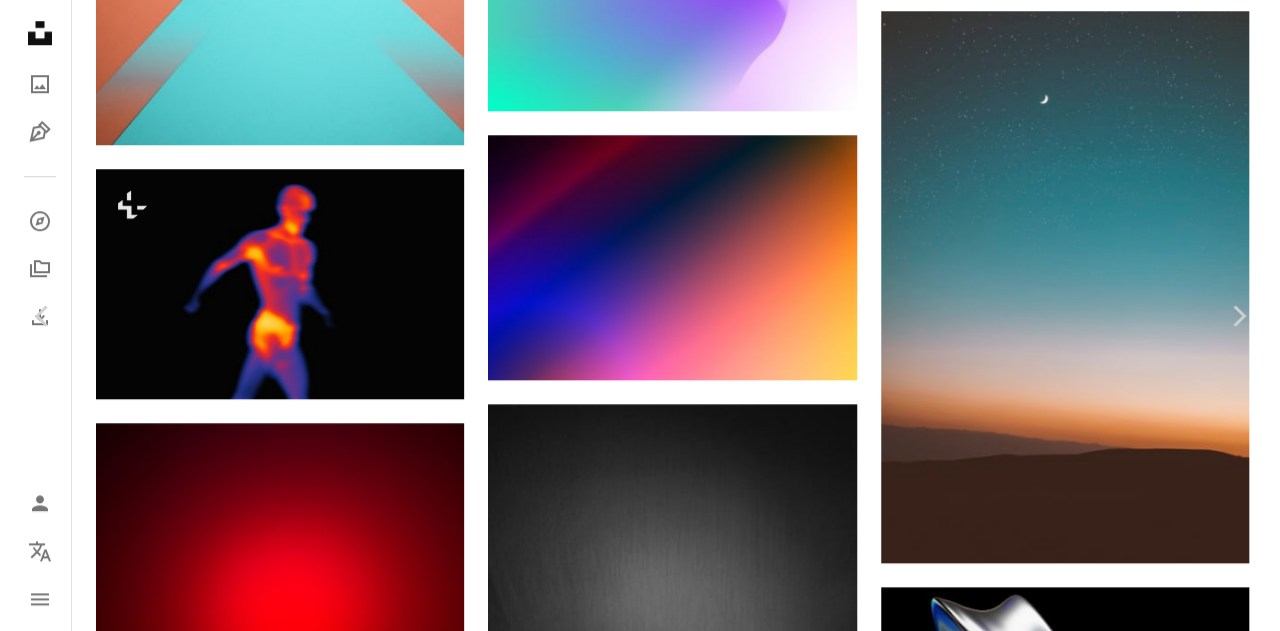 scroll, scrollTop: 31100, scrollLeft: 0, axis: vertical 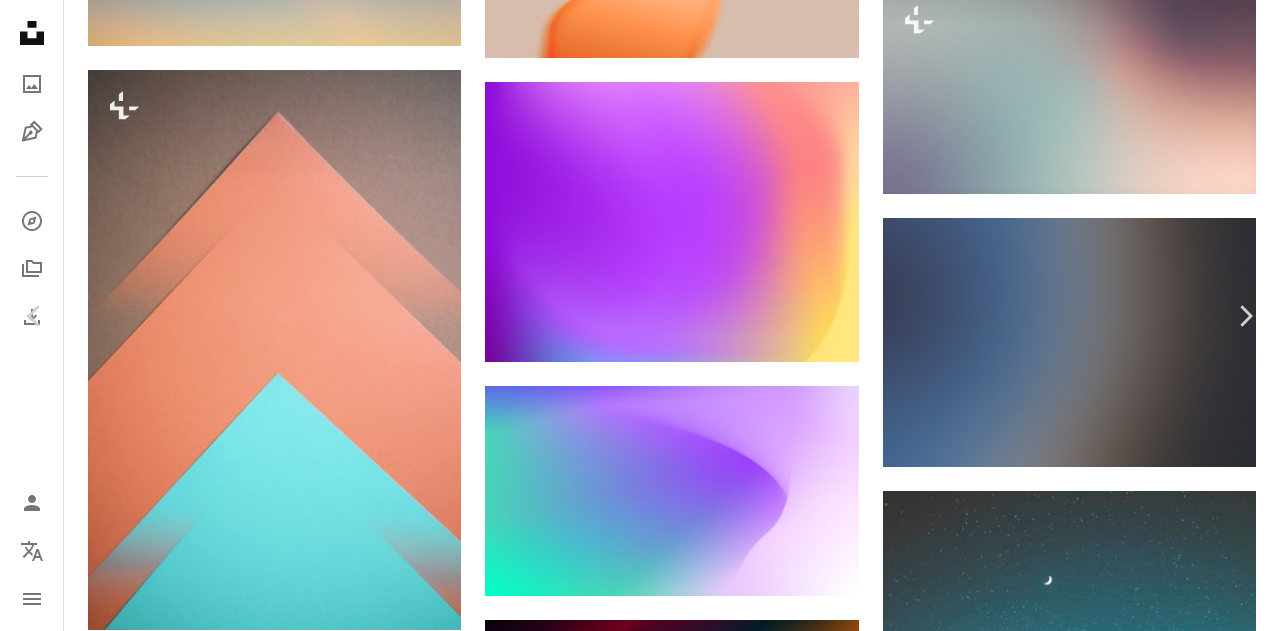 click on "Chevron down" 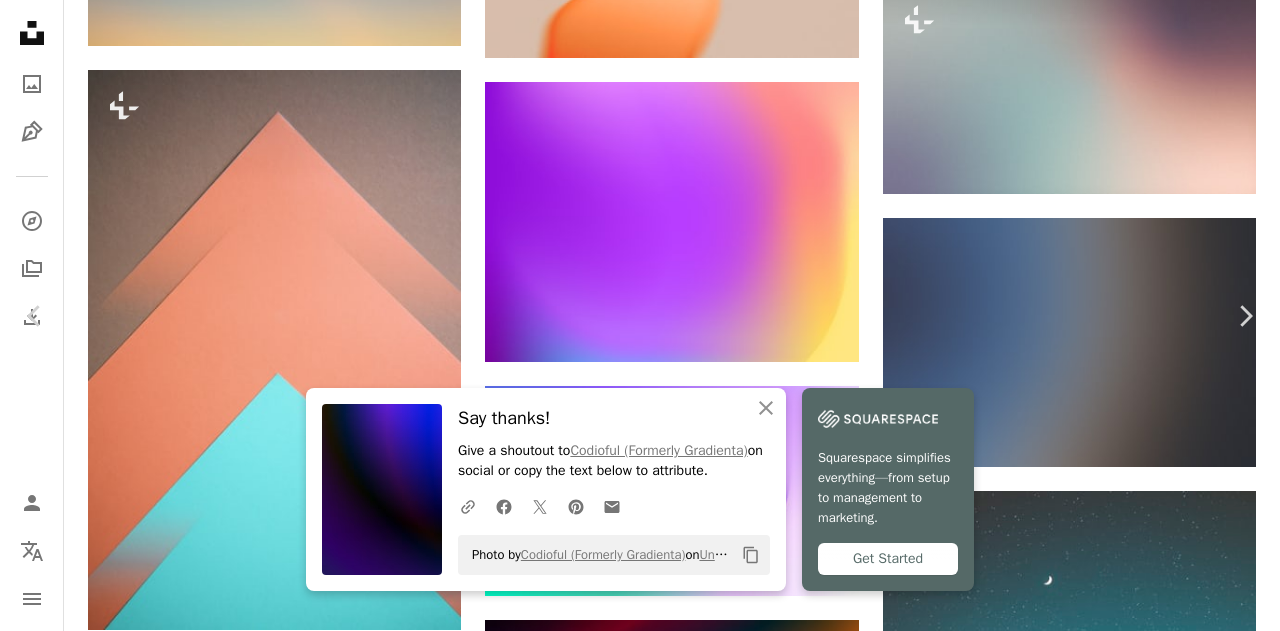 click on "An X shape" at bounding box center (20, 20) 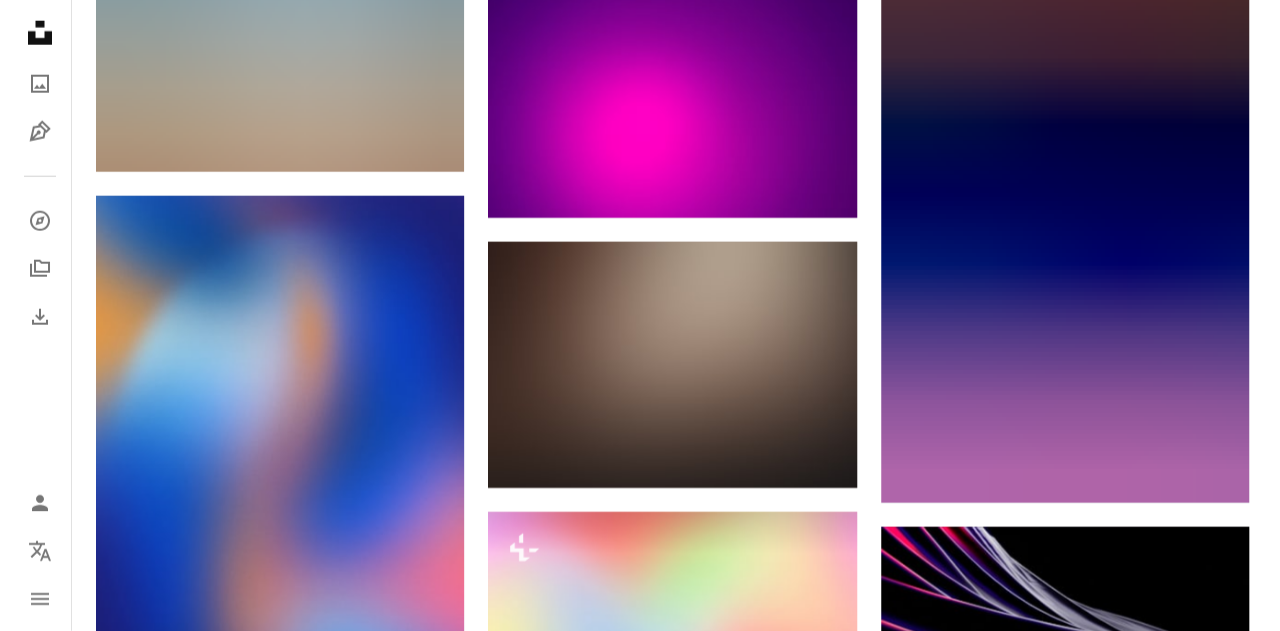scroll, scrollTop: 33000, scrollLeft: 0, axis: vertical 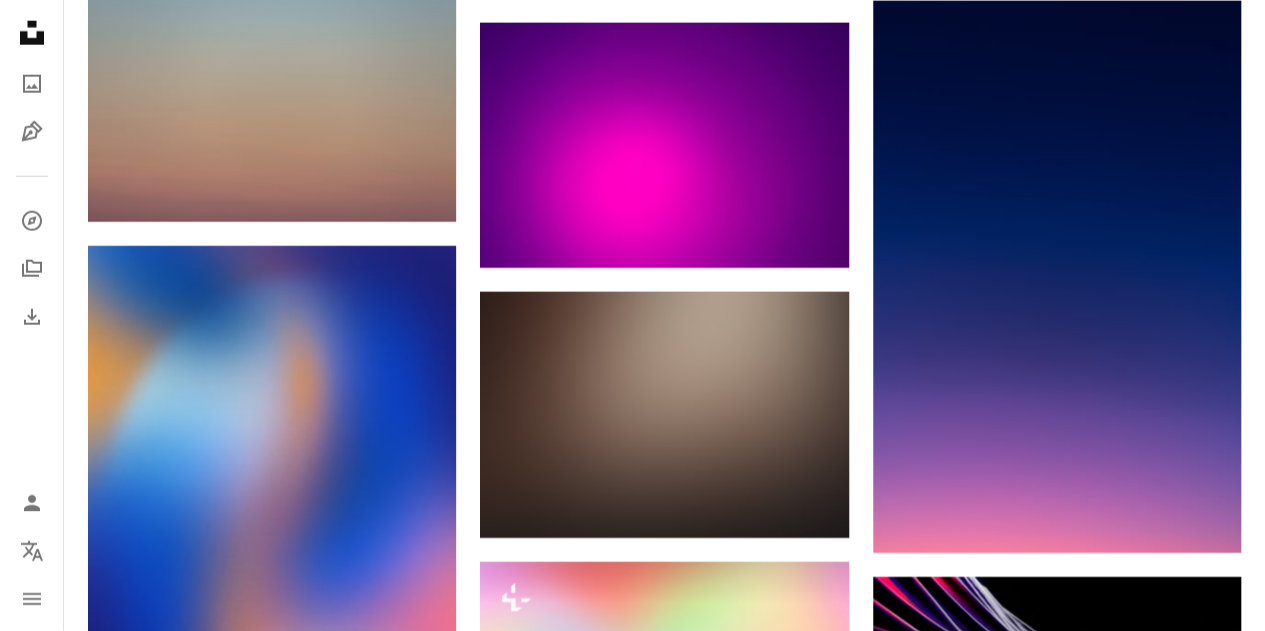 click at bounding box center [1057, 1792] 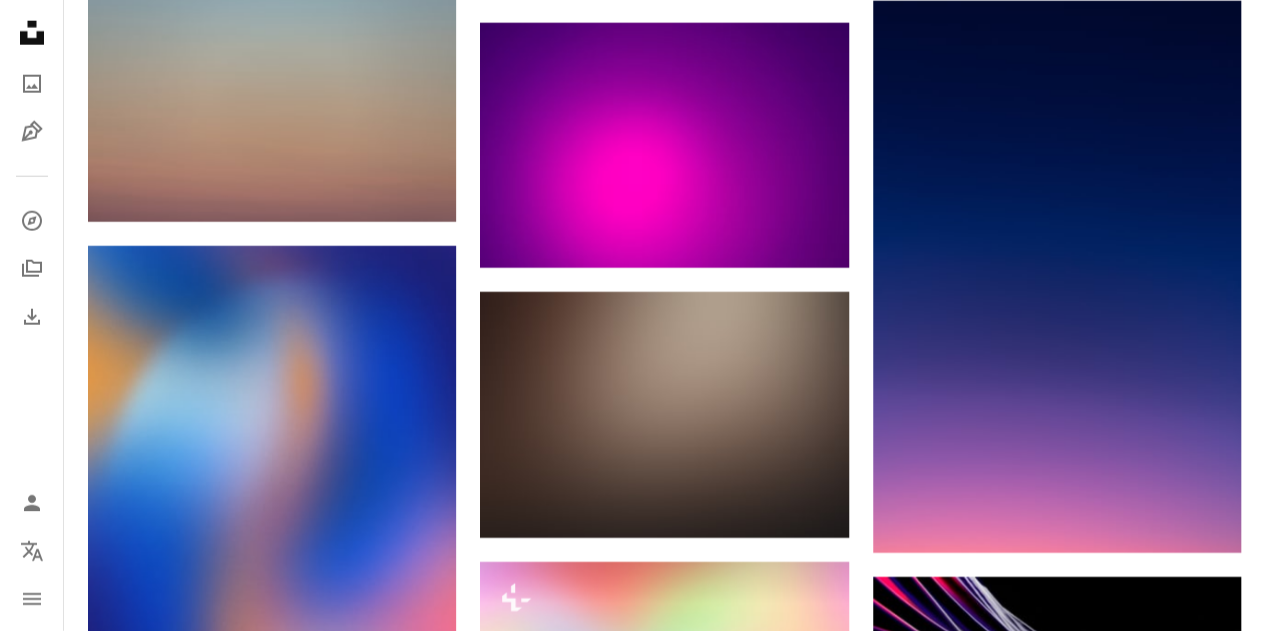 click at bounding box center (1057, 1792) 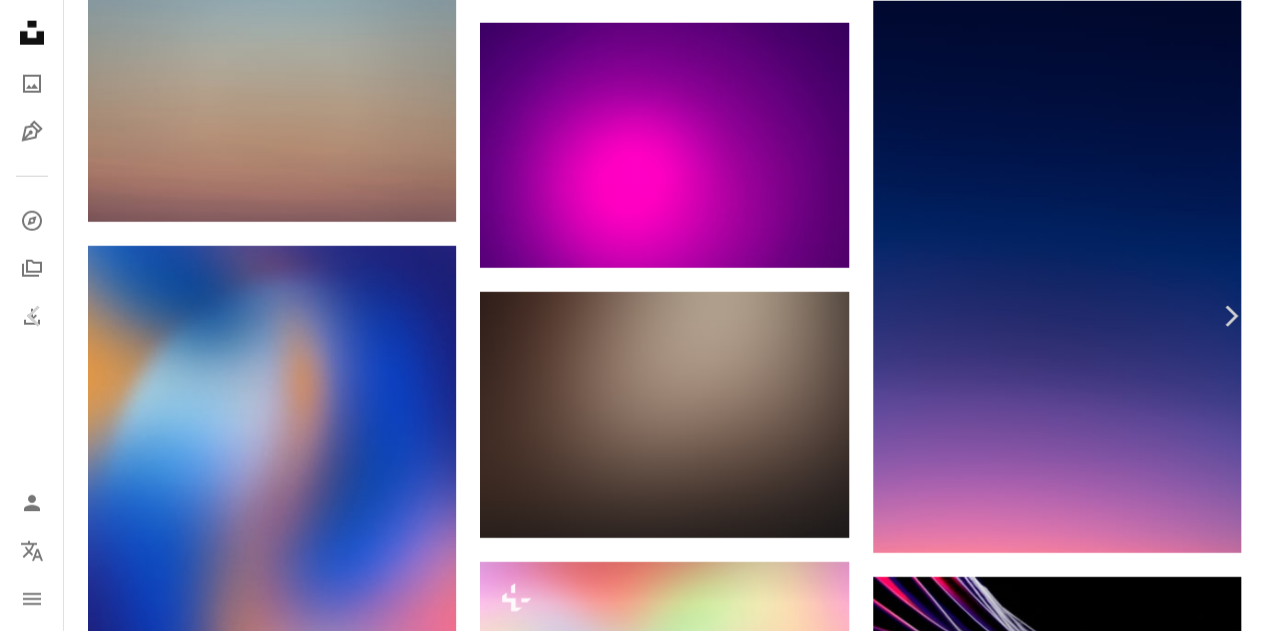 click on "Chevron down" 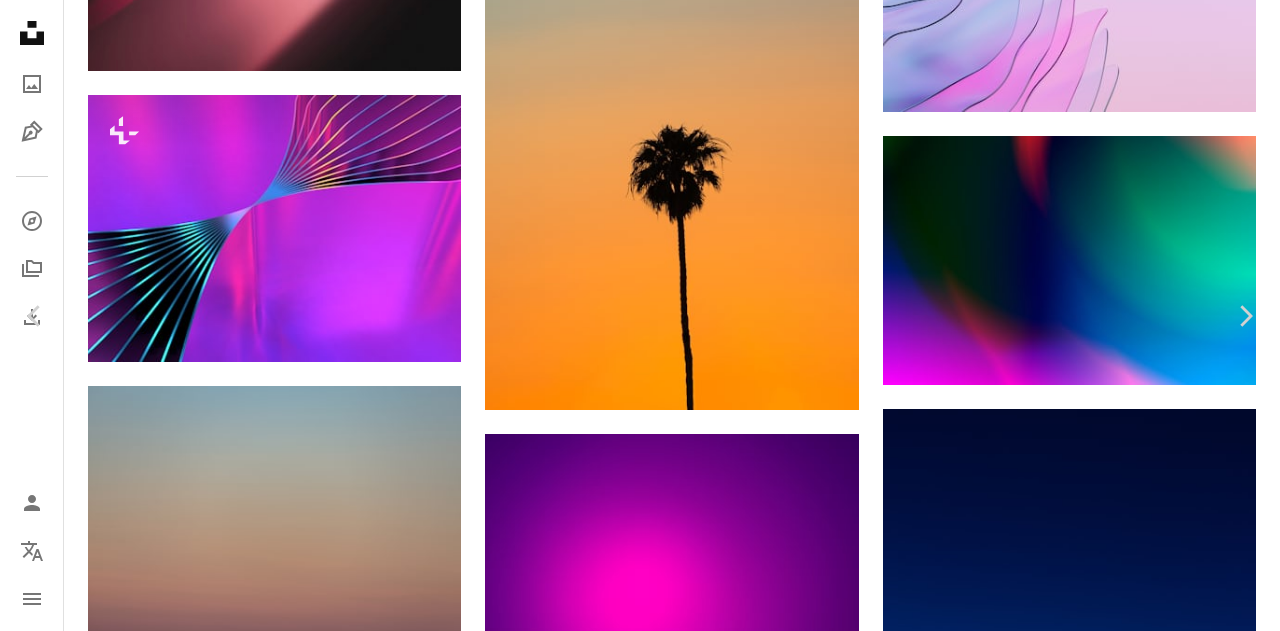 click on "( 4160 x 6240 )" at bounding box center [1097, 6703] 